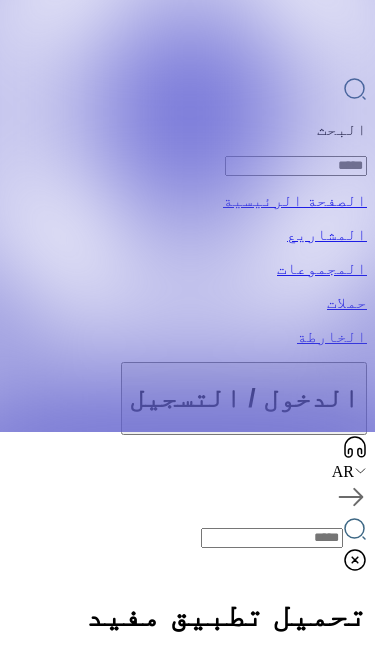 scroll, scrollTop: 217, scrollLeft: 0, axis: vertical 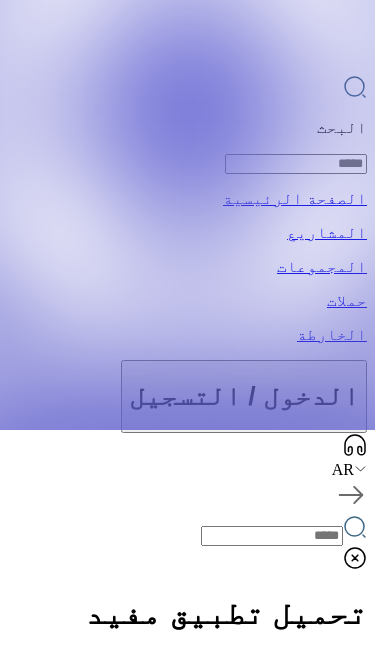 click on "تسجيل الدخول" at bounding box center [187, 6770] 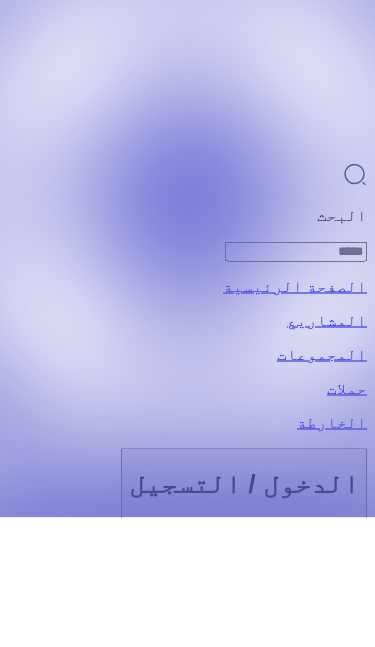 click on "البحث الصفحة الرئيسية المشاريع المجموعات حملات الخارطة الدخول / التسجيل AR تحميل تطبيق مفيد تحميل منصة مفيد التطوعية اختيار موضوع نشاط المشروع خدمات العامة المعيشة الثقافة الإعلام الرياضة التنمية   حقوق الإنسان أحدث المشاريع شاهد أكثر متجول 10,000 IQD 3 يوم قبل دعم موكب لخدمه زوار الامام الحسين 10,000 IQD 5 يوم قبل الناصريه 14,561 IQD 6 يوم قبل موكب خدام ام البنين  5,000,000 IQD 6 يوم قبل بغداد وكربلاء والنجف  0 IQD 6 يوم قبل بابل قضاء القاسم حي الجمعية  87 IQD 7 يوم قبل قم بإنشاء مشروعك التطوعي الآن كمجموعة، انقر هنا وأرسل خطتك التطوعية إلى المجتمع! إنشاء المشروع 88 عدد المشاريع النشطة 92 25" at bounding box center [187, 3506] 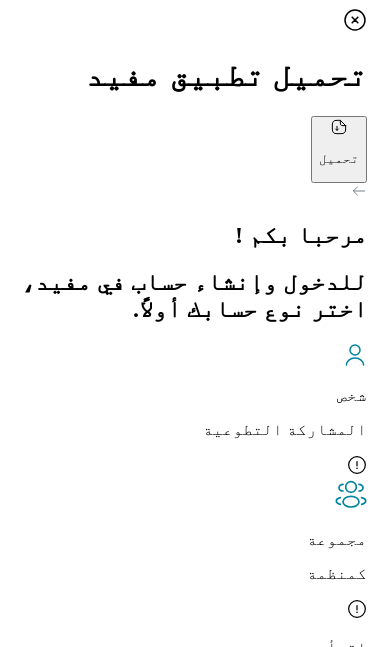 scroll, scrollTop: 8, scrollLeft: 0, axis: vertical 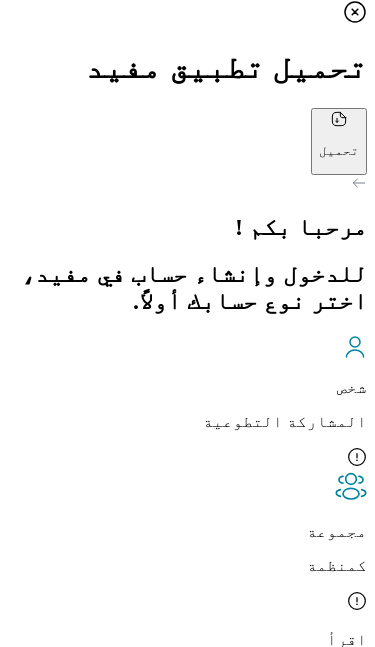 click on "شخص المشاركة التطوعية" at bounding box center [187, 403] 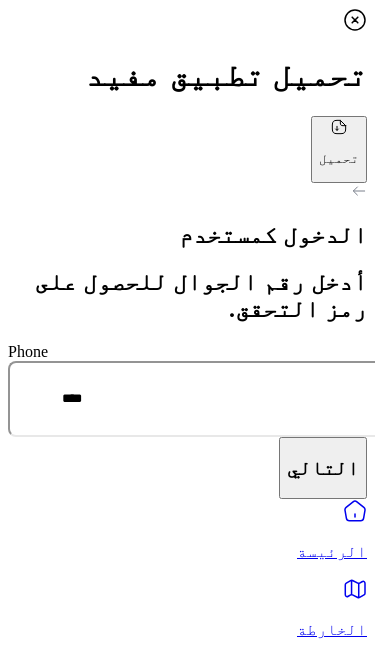 click 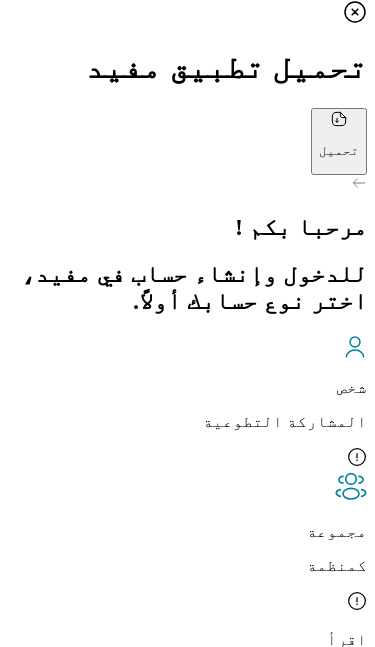 click on "كمنظمة" at bounding box center (187, 566) 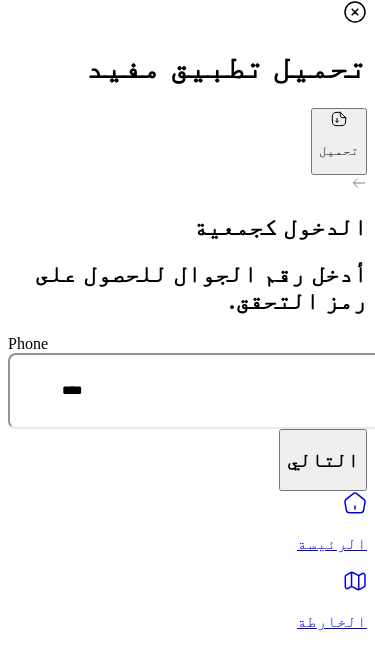 scroll, scrollTop: 0, scrollLeft: 0, axis: both 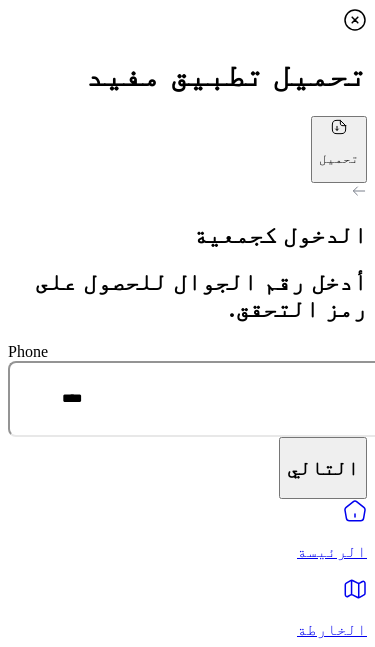 click 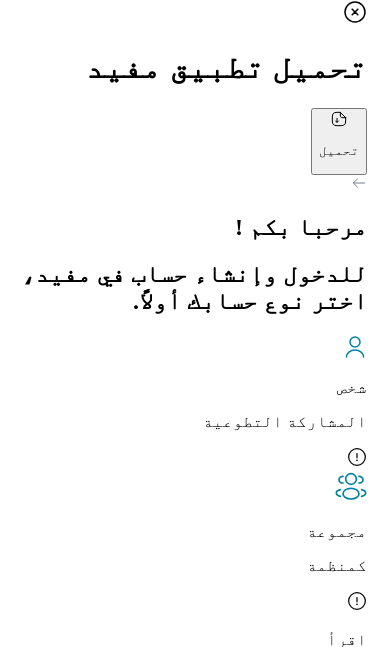 click on "شخص المشاركة التطوعية" at bounding box center [187, 383] 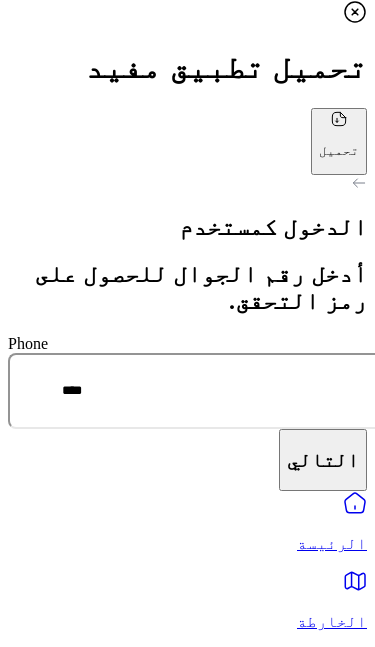 scroll, scrollTop: 0, scrollLeft: 0, axis: both 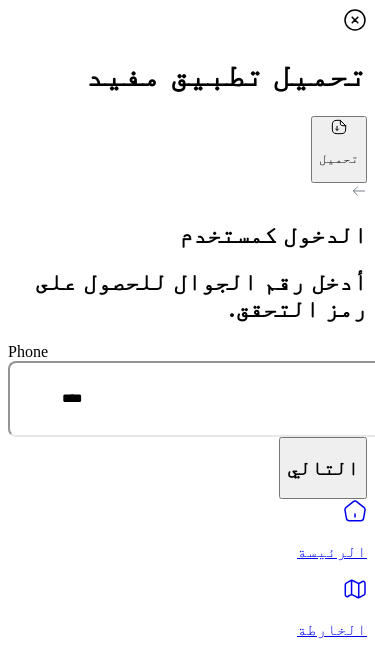 click on "****" at bounding box center [222, 399] 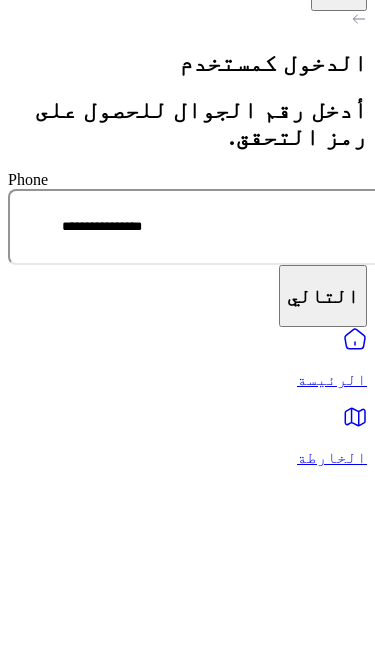 type on "**********" 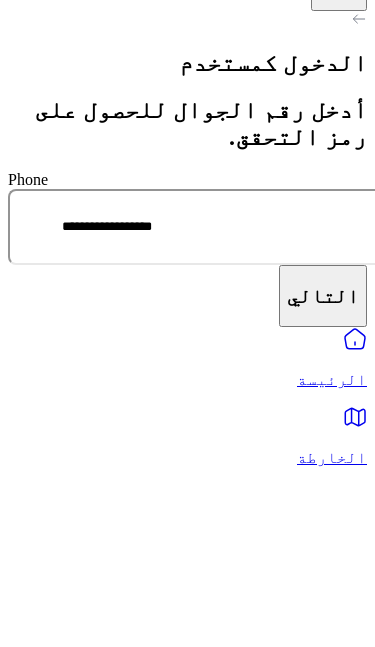 click on "التالي" at bounding box center (323, 468) 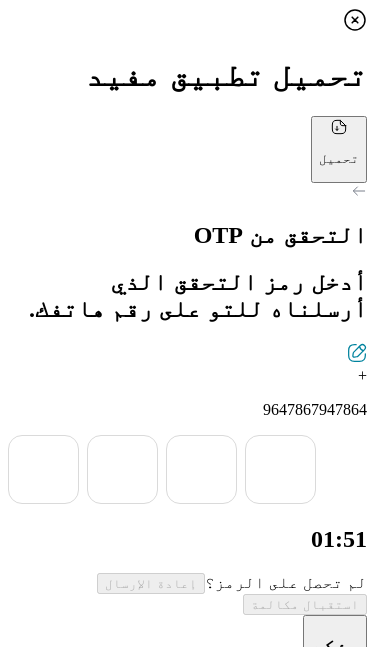 click at bounding box center (43, 469) 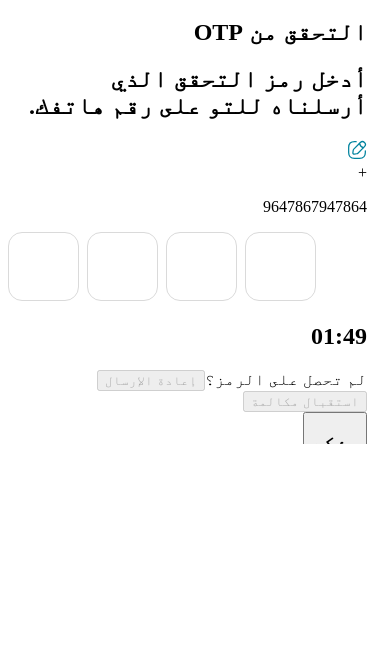 type on "*" 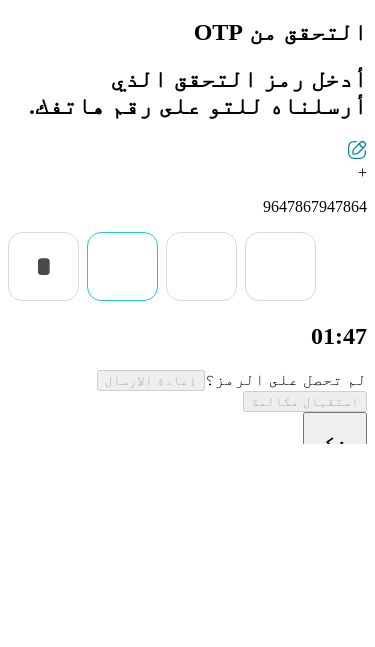 type on "*" 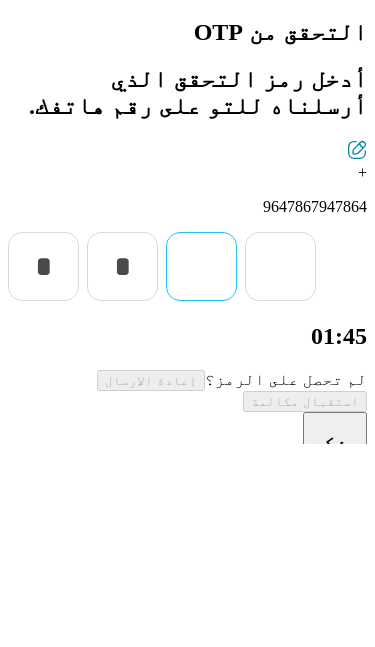 type on "*" 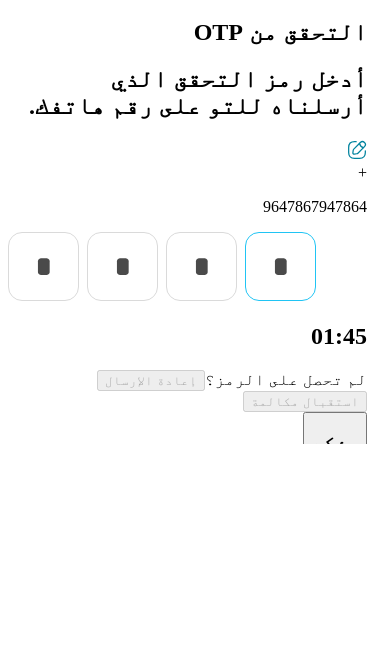 type on "*" 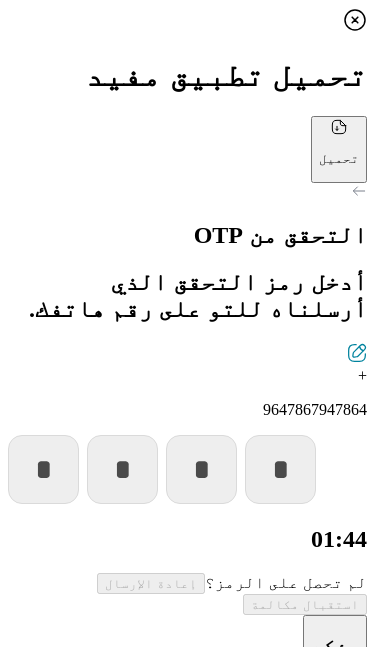 click on "يؤكد" at bounding box center (335, 646) 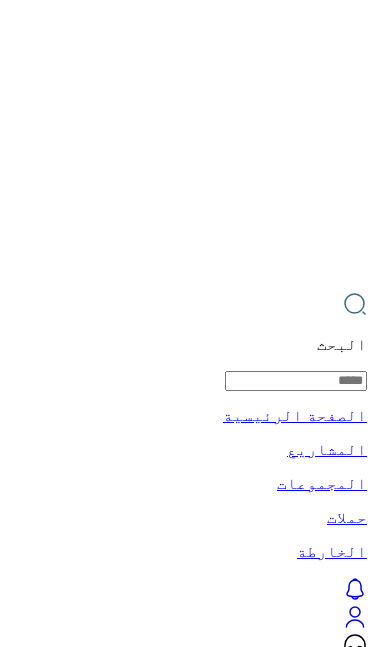 scroll, scrollTop: 0, scrollLeft: 0, axis: both 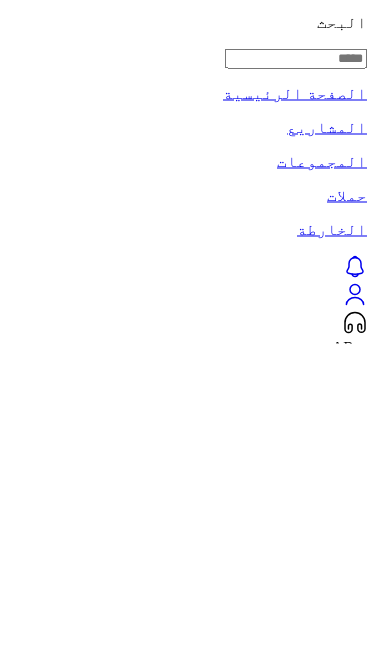 type on "*" 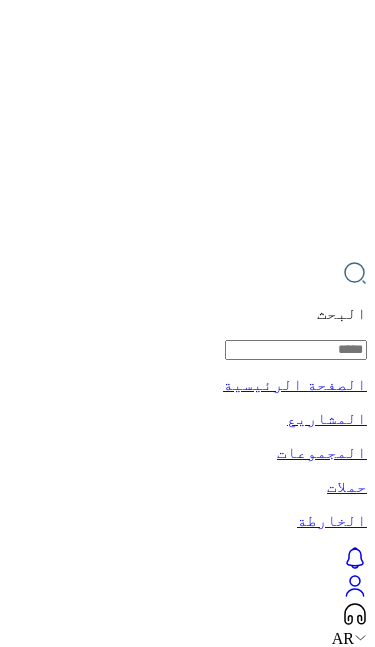 scroll, scrollTop: 0, scrollLeft: 0, axis: both 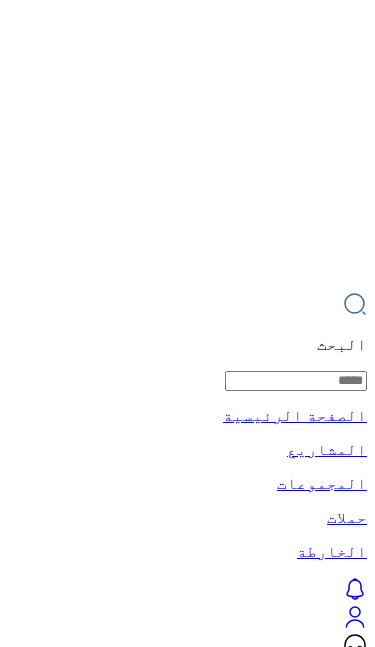 click 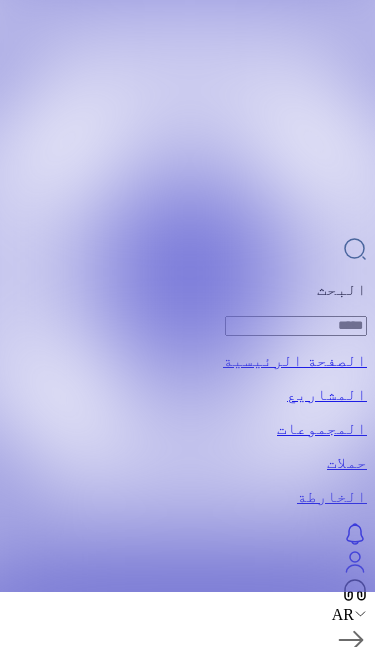 scroll, scrollTop: 54, scrollLeft: 0, axis: vertical 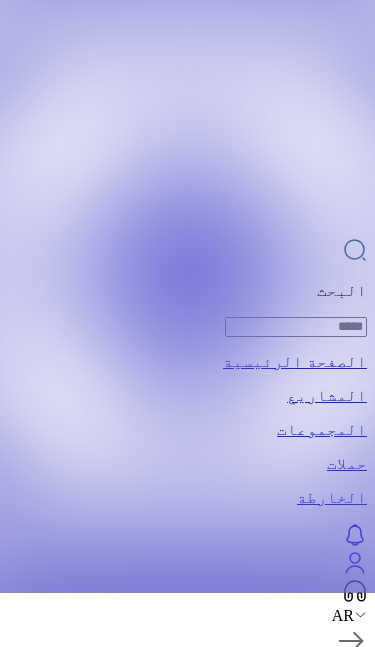 click 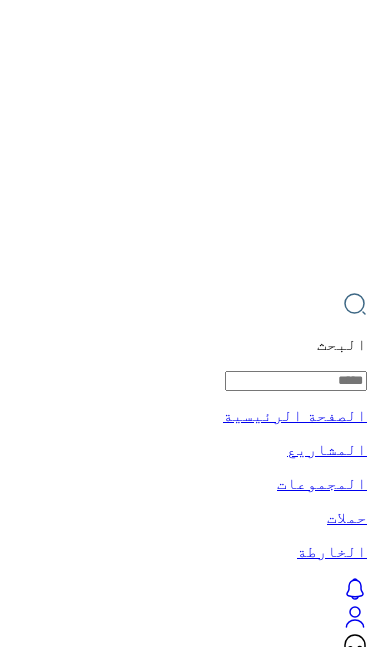 click on "تعديل الحساب" at bounding box center [267, 1019] 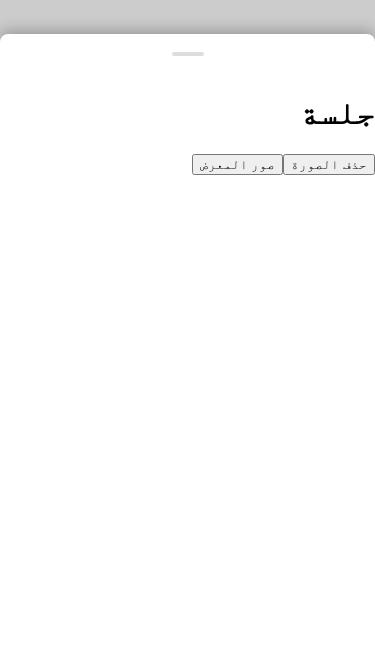 click on "صور المعرض" at bounding box center (238, 164) 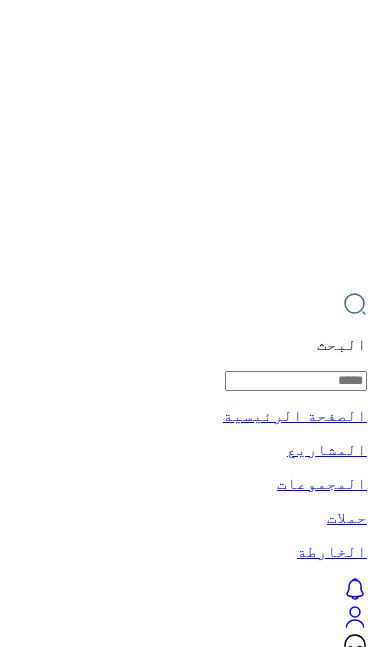 click on "تحميل" at bounding box center (339, 896) 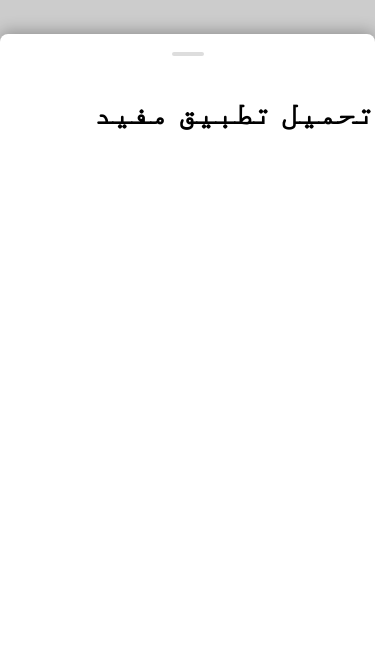 click at bounding box center [187, 323] 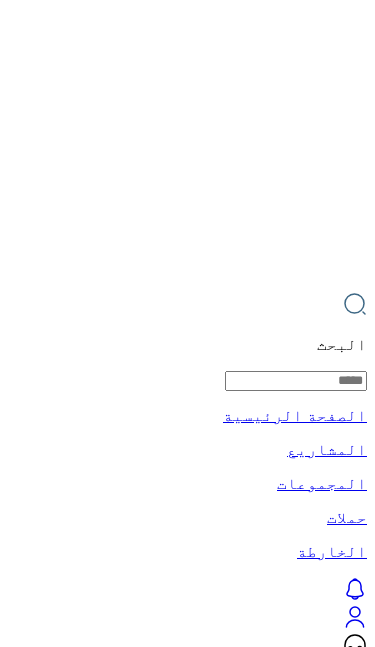 click 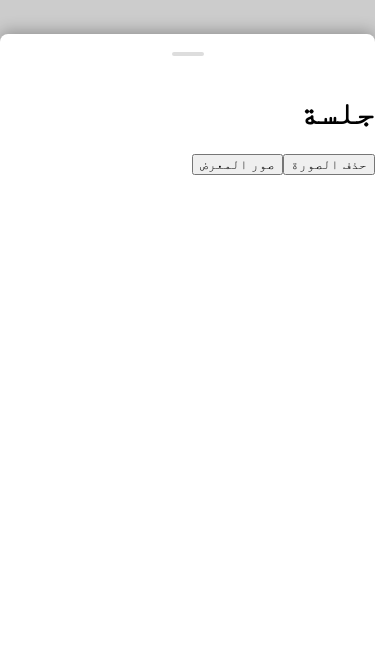 click on "صور المعرض" at bounding box center (238, 164) 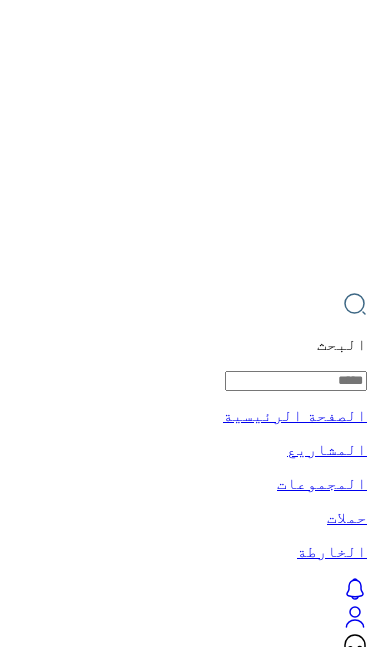 click at bounding box center [187, 323] 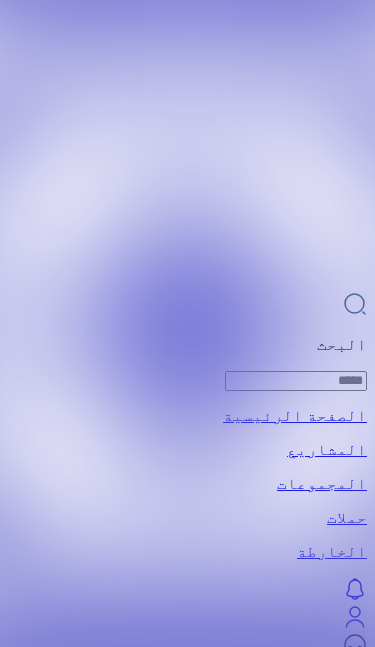 click on "البحث" at bounding box center (187, 345) 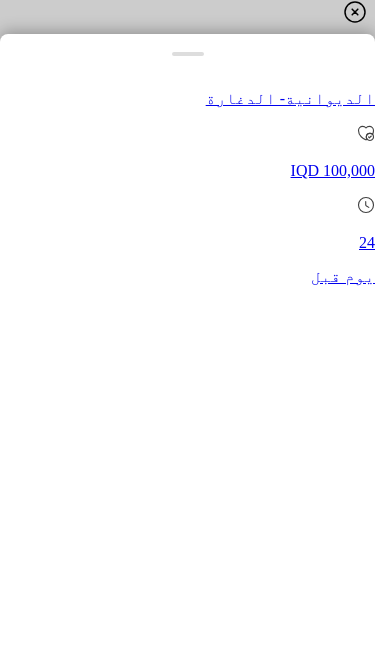click at bounding box center [187, 188] 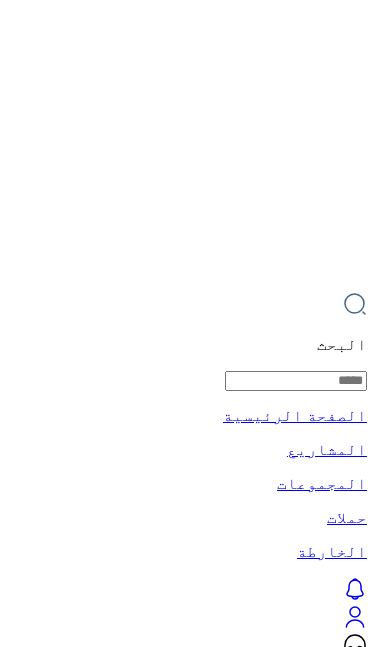 click 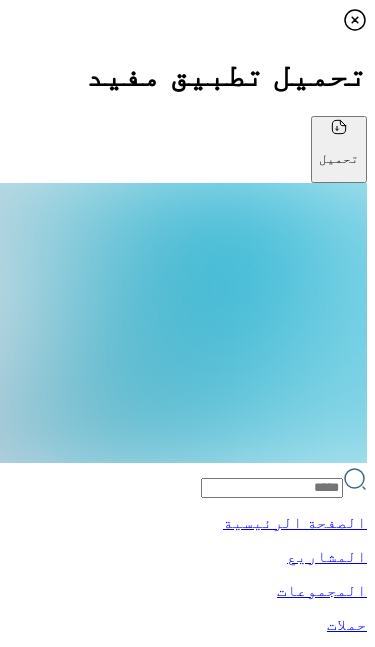click at bounding box center [540, 5900] 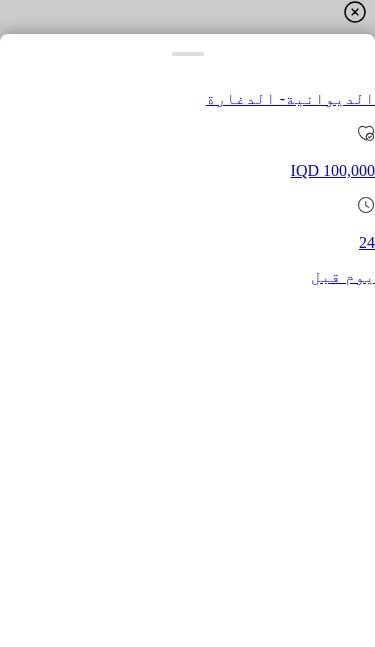 click at bounding box center [187, 188] 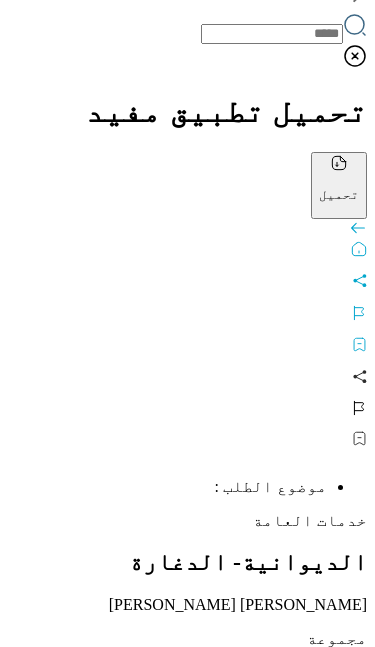 scroll, scrollTop: 701, scrollLeft: 0, axis: vertical 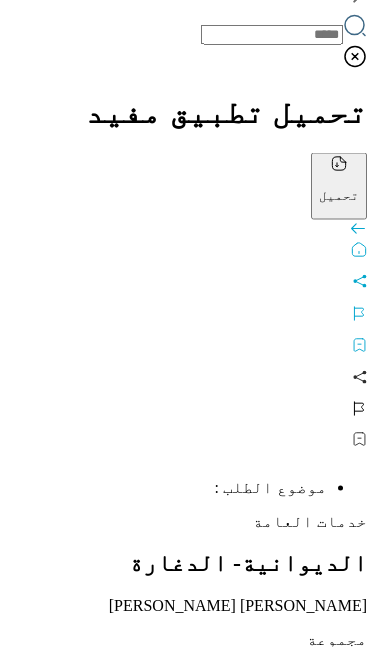 click 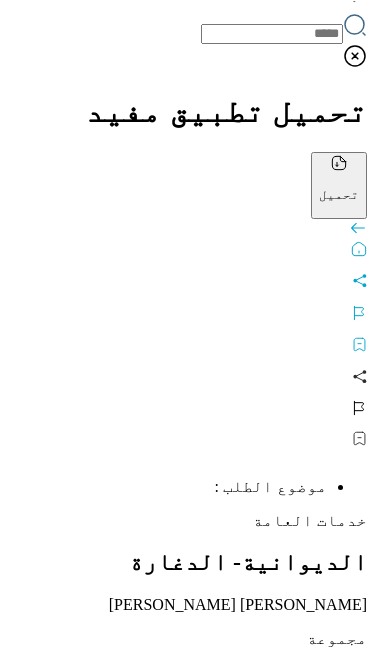 click 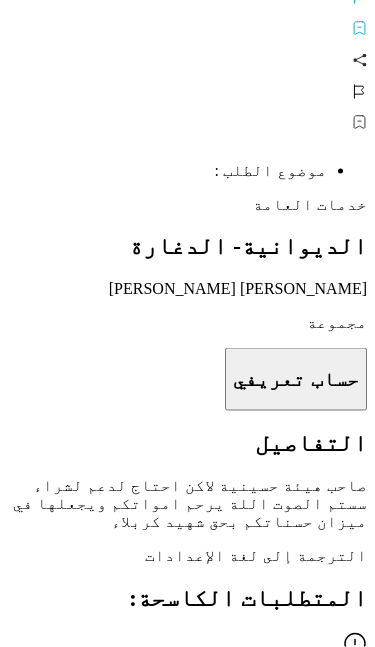 scroll, scrollTop: 1019, scrollLeft: 0, axis: vertical 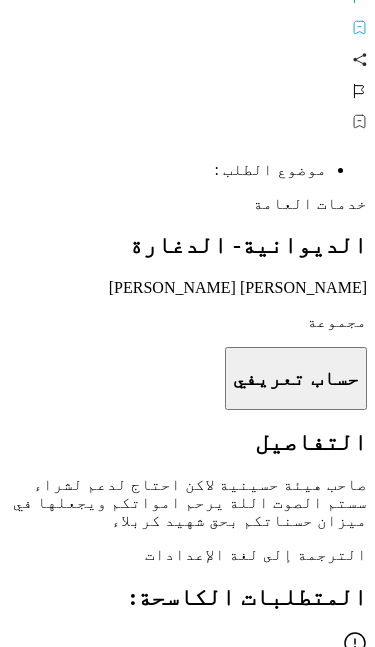 click on "رقم الحساب :  8876693113" at bounding box center [187, 1596] 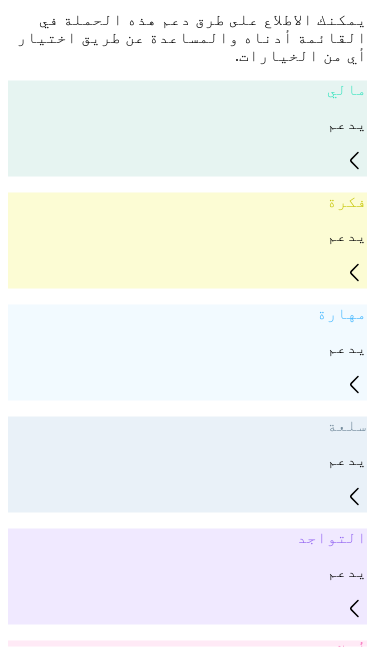 scroll, scrollTop: 1758, scrollLeft: 0, axis: vertical 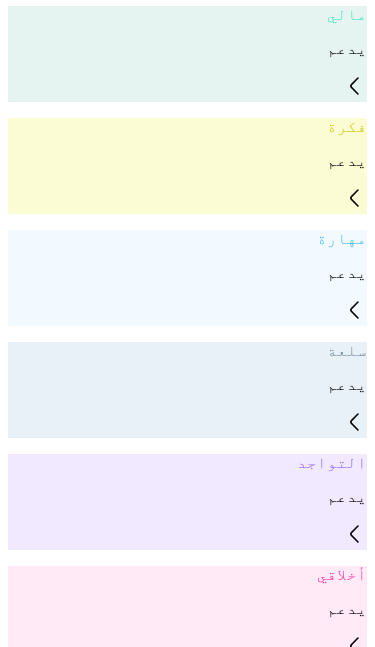 click at bounding box center [187, 3066] 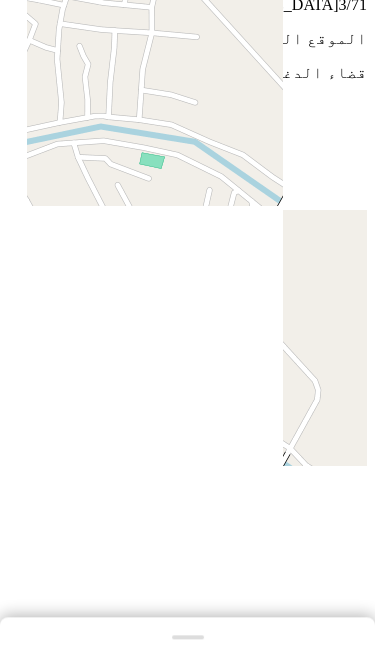scroll, scrollTop: 0, scrollLeft: 0, axis: both 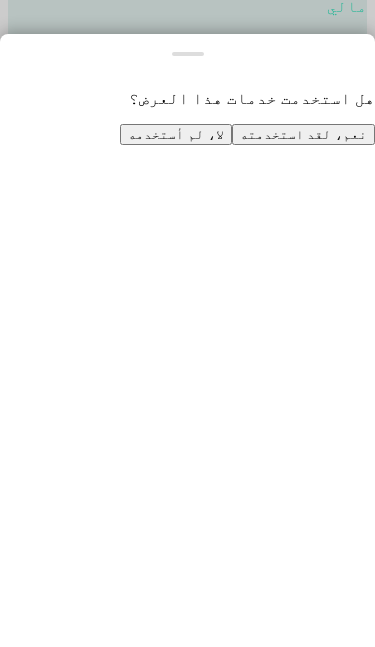 click on "لا، لم أستخدمه" at bounding box center (175, 134) 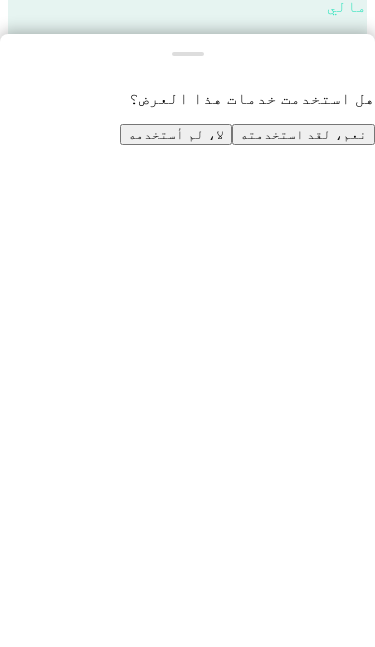 scroll, scrollTop: 1758, scrollLeft: 0, axis: vertical 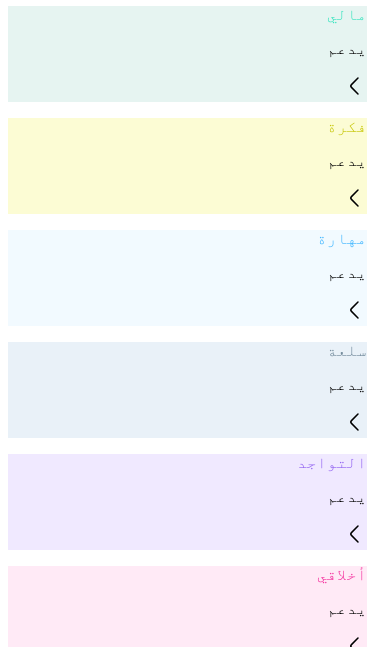click on "تسجيل النقاط" at bounding box center [191, 3090] 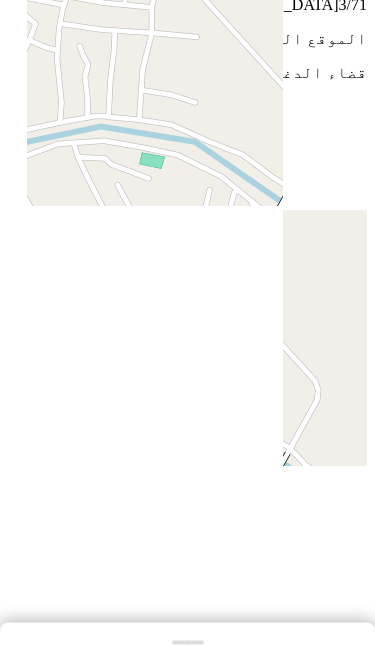 scroll, scrollTop: 0, scrollLeft: 0, axis: both 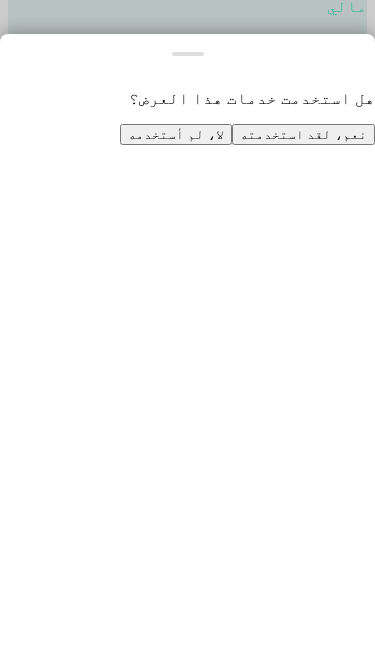 click on "لا، لم أستخدمه" at bounding box center (175, 134) 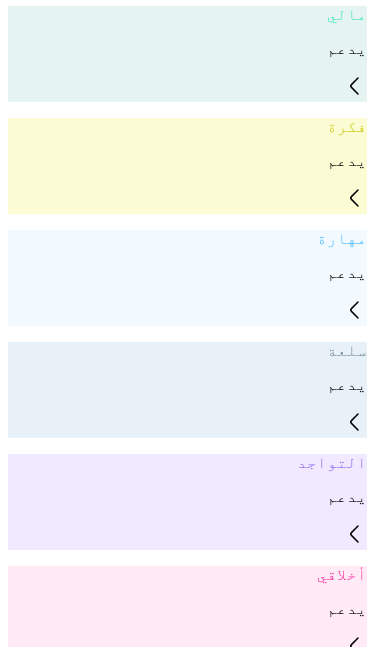 click on "الرضا عن المشروع" at bounding box center [187, 3028] 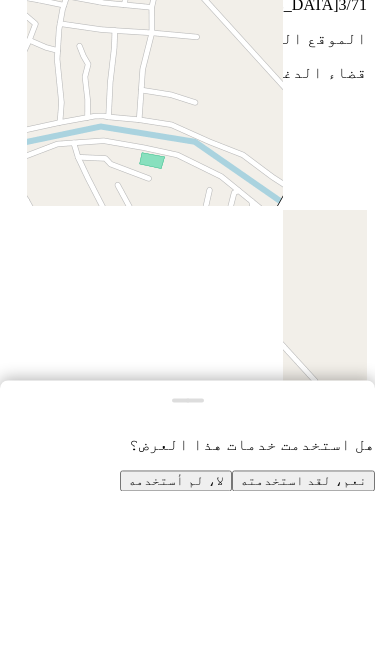 scroll, scrollTop: 0, scrollLeft: 0, axis: both 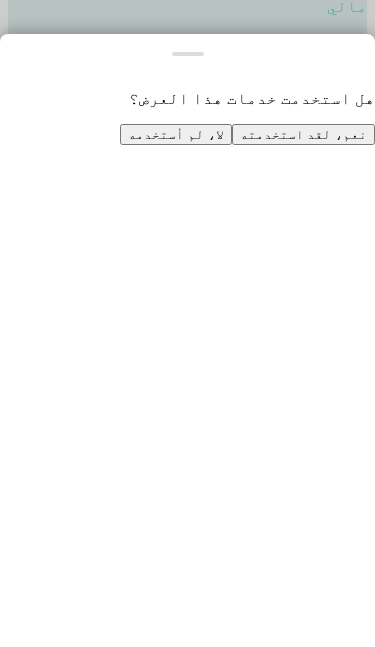 click on "نعم، لقد استخدمته" at bounding box center [303, 134] 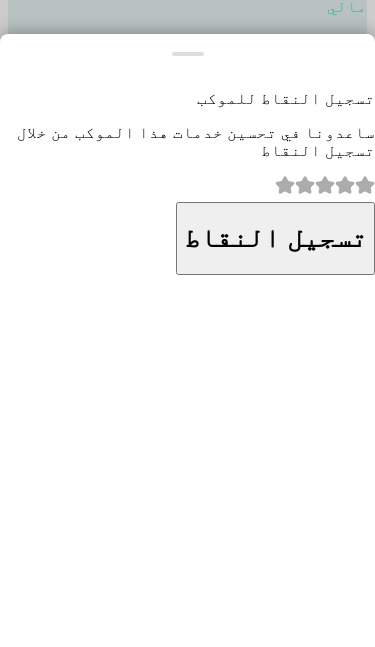 click 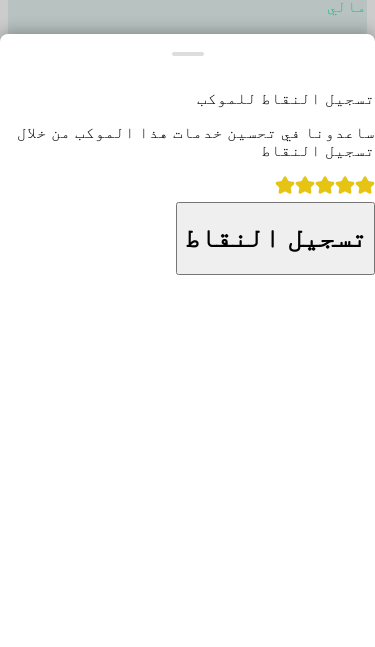 click 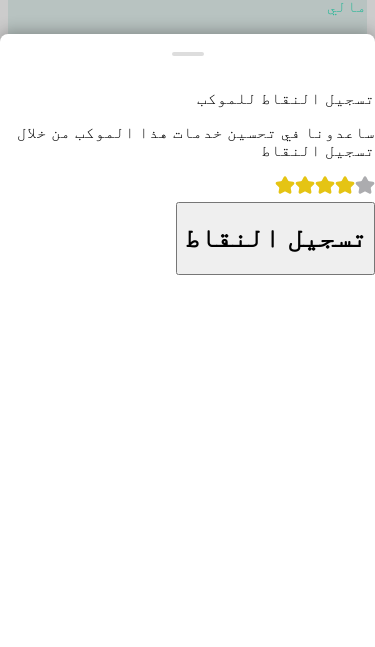 click 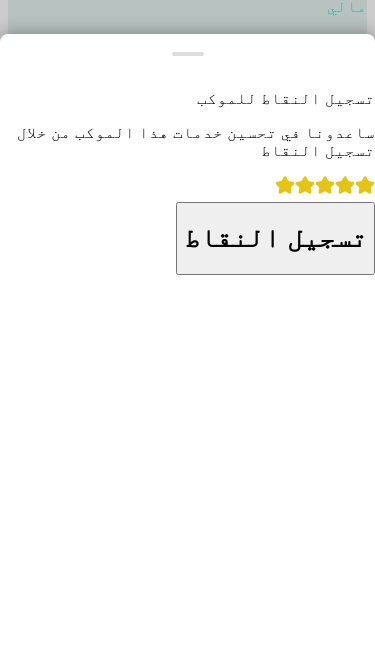 click on "تسجيل النقاط" at bounding box center [275, 238] 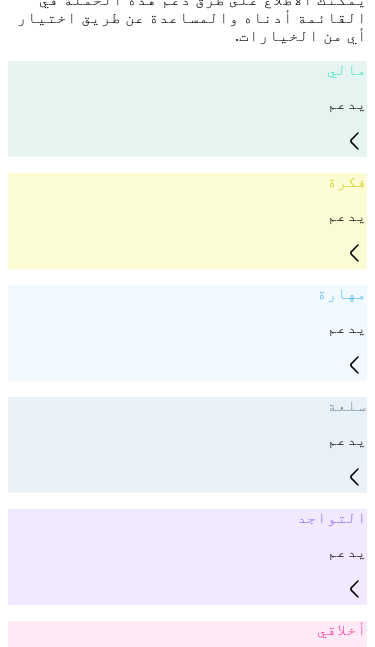 scroll, scrollTop: 1758, scrollLeft: 0, axis: vertical 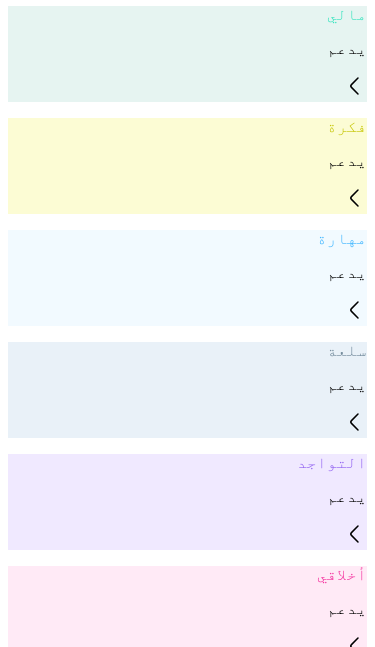 click on "اكتب رأيك حول هذا المشروع" at bounding box center [187, 4004] 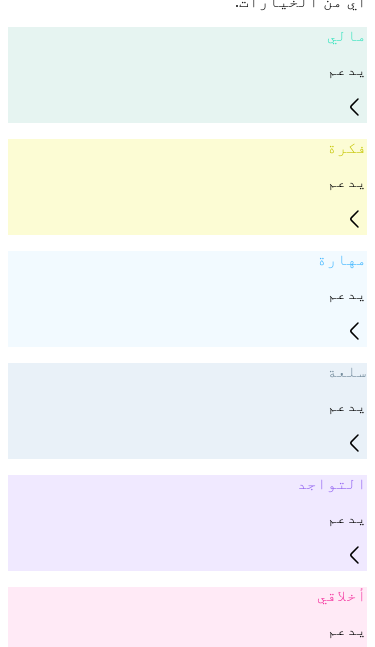 type on "*" 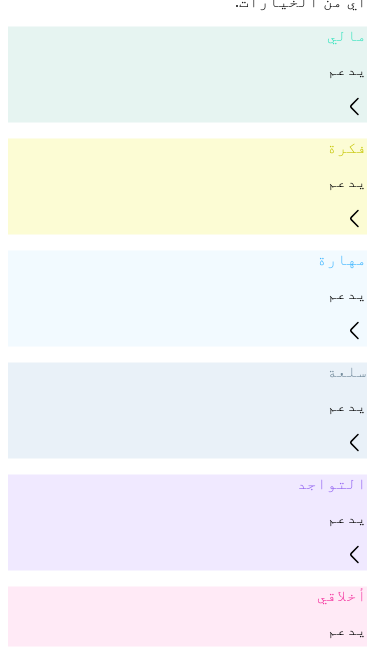 click on "تسجيل تعليق" at bounding box center (296, 4328) 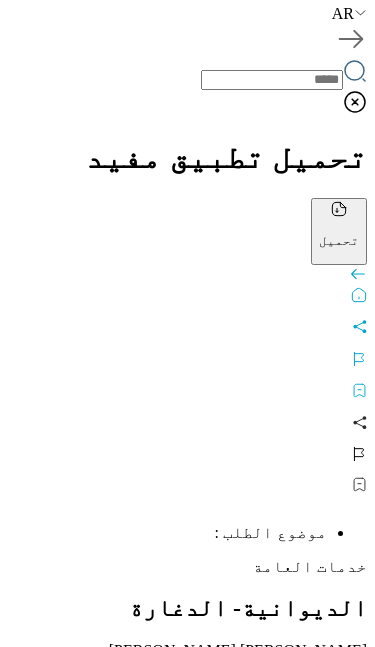 scroll, scrollTop: 654, scrollLeft: 0, axis: vertical 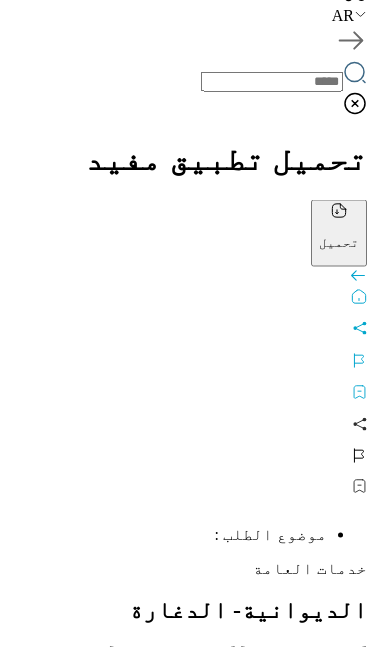 click 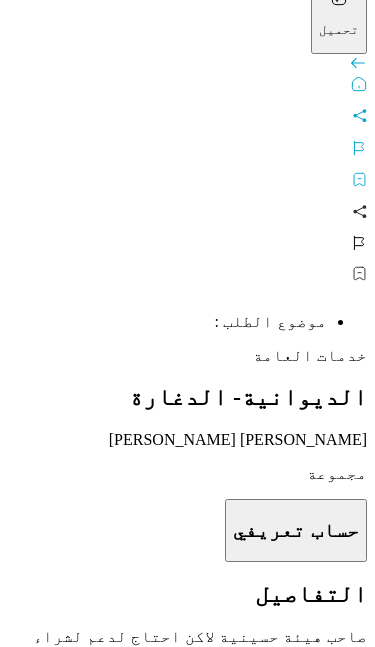 scroll, scrollTop: 871, scrollLeft: 0, axis: vertical 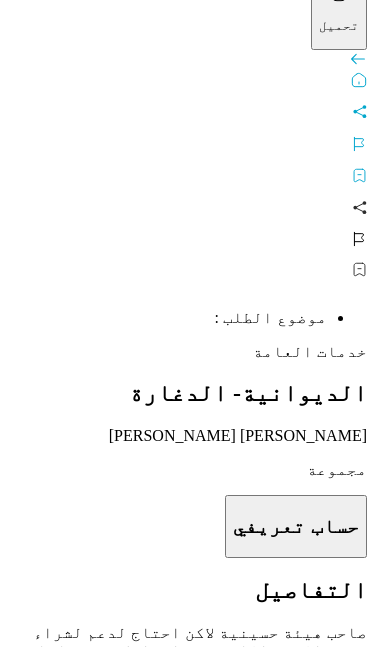 click on "يُقدِّم التواجد" at bounding box center (290, 1810) 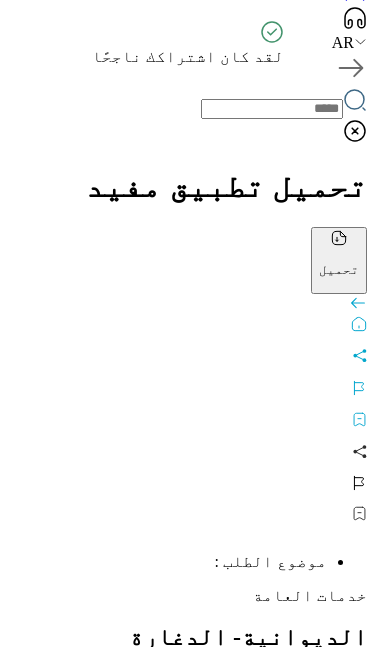 scroll, scrollTop: 625, scrollLeft: 0, axis: vertical 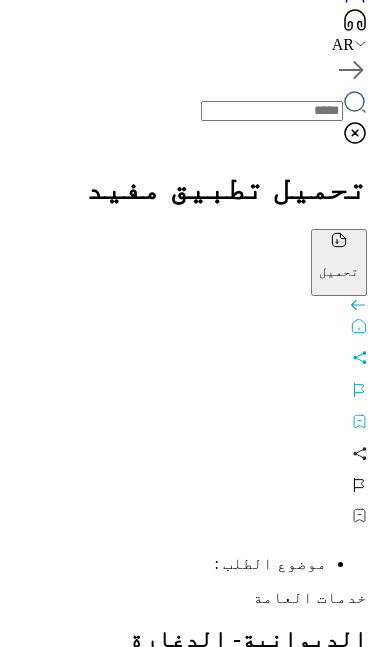 click 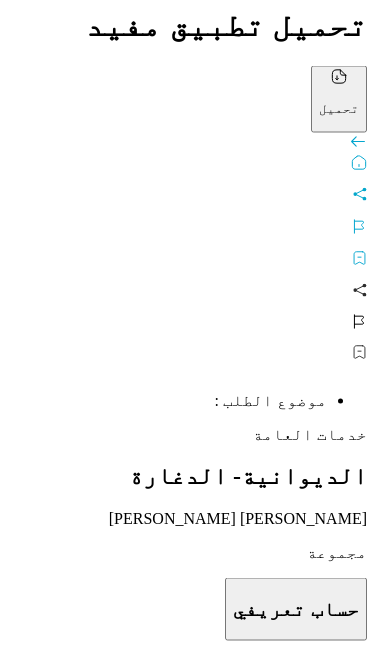 scroll, scrollTop: 789, scrollLeft: 0, axis: vertical 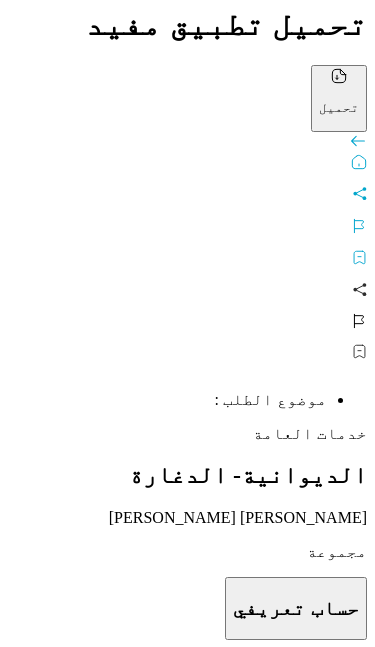 click on "يُقدِّم التواجد" at bounding box center (290, 1892) 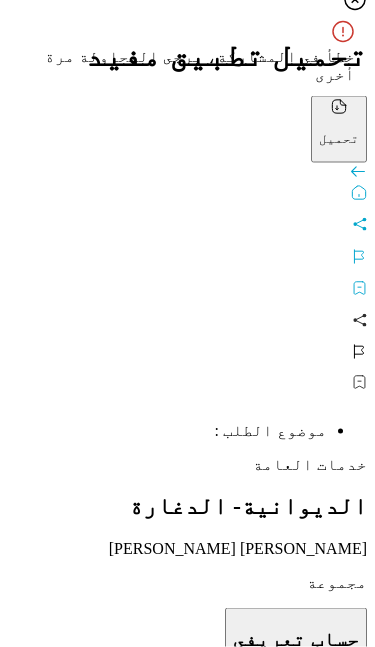 click 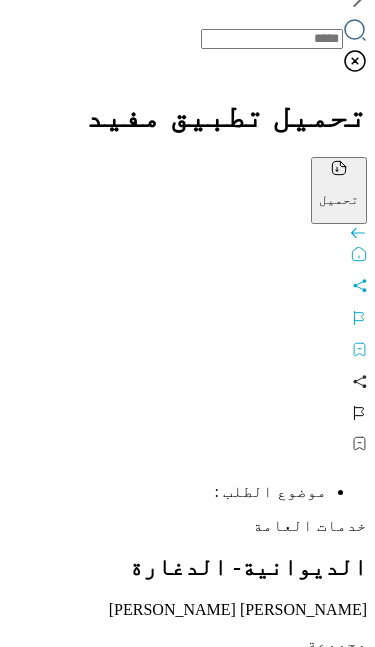 scroll, scrollTop: 696, scrollLeft: 0, axis: vertical 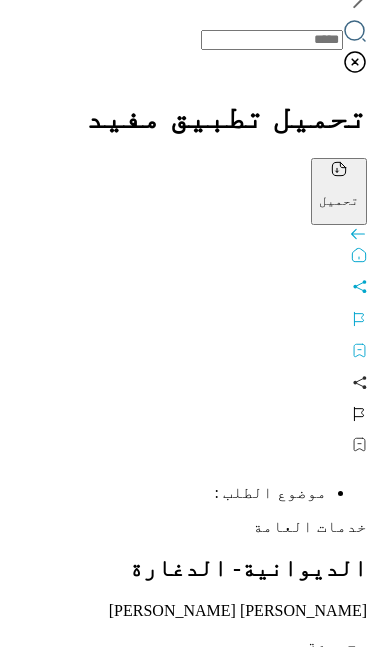 click 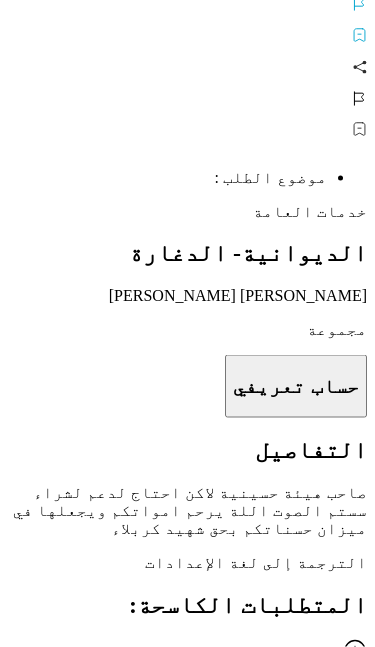 scroll, scrollTop: 1016, scrollLeft: 0, axis: vertical 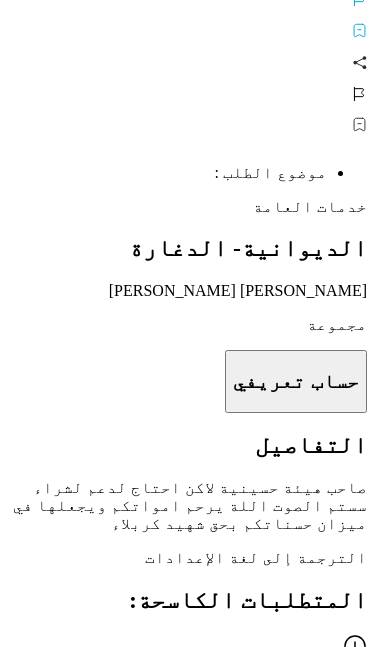 click at bounding box center (289, 1818) 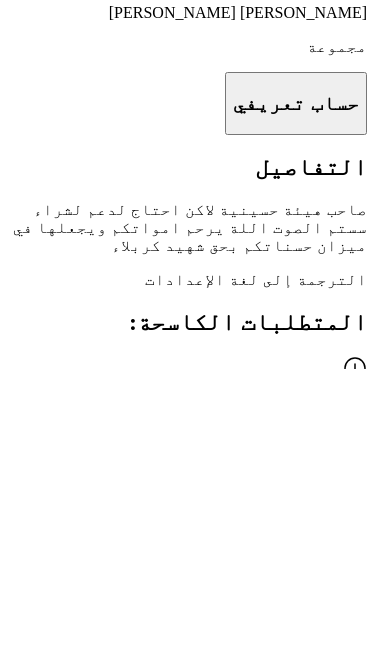 type on "*" 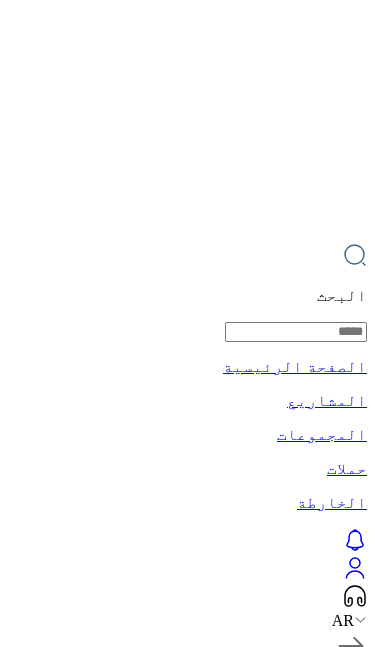 scroll, scrollTop: 32, scrollLeft: 0, axis: vertical 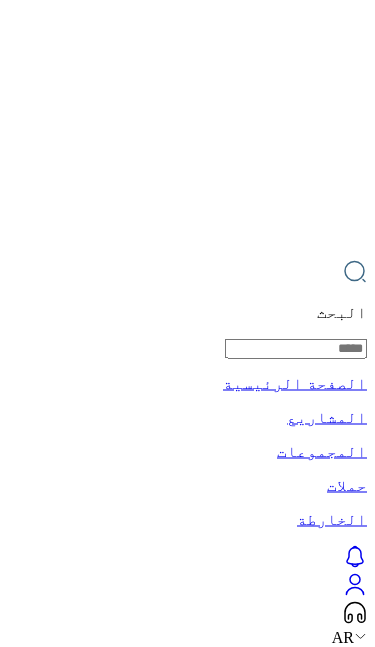 click at bounding box center (187, 291) 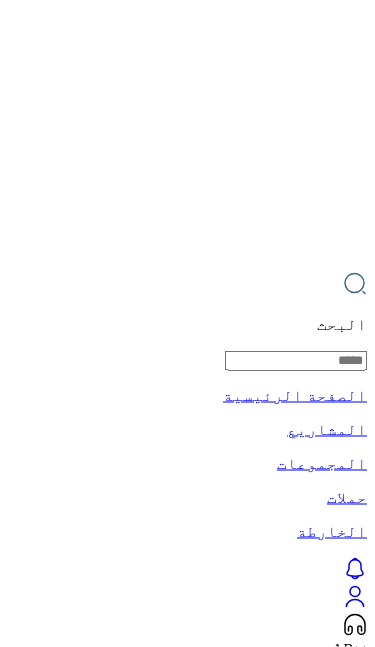 scroll, scrollTop: 21, scrollLeft: 0, axis: vertical 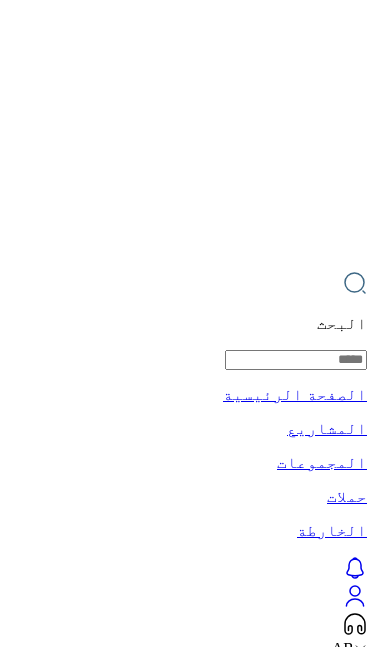 click on "يتبع" at bounding box center (327, 1433) 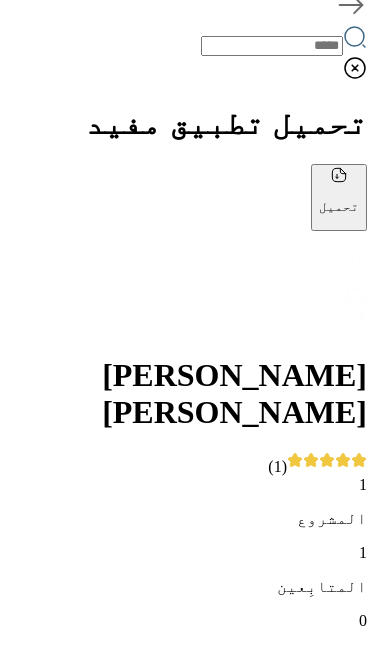 scroll, scrollTop: 689, scrollLeft: 0, axis: vertical 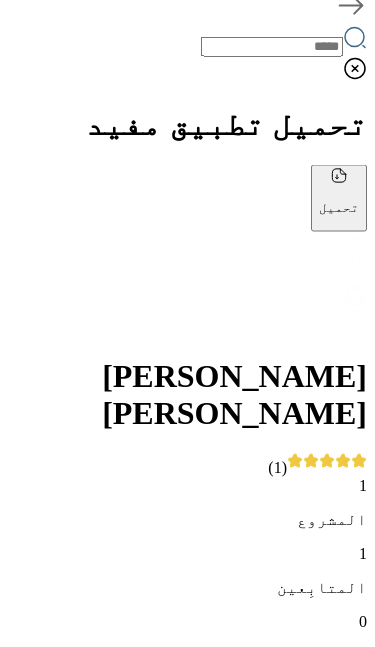 click on "[EMAIL_ADDRESS][DOMAIN_NAME]" at bounding box center [187, 1751] 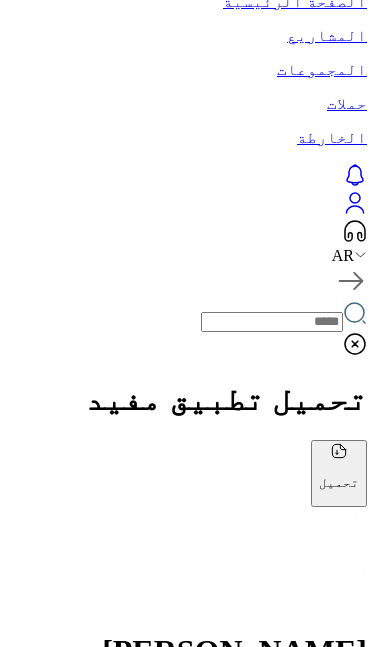 scroll, scrollTop: 413, scrollLeft: 0, axis: vertical 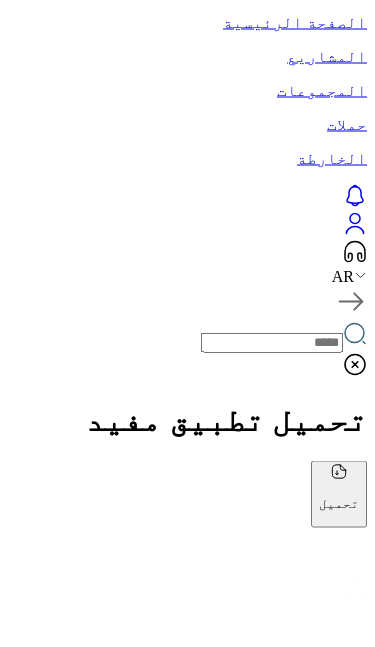 click on "شاهد الأكثر ..." at bounding box center [313, 1544] 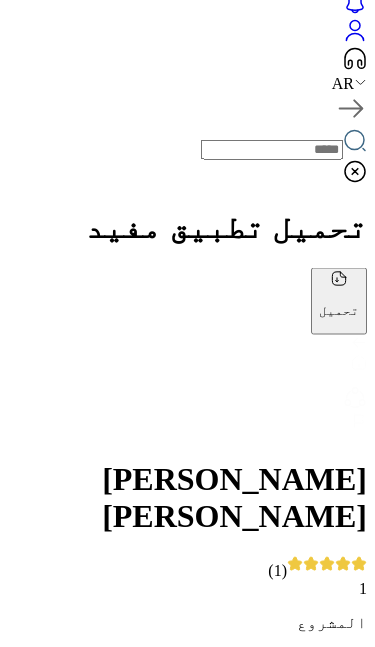 scroll, scrollTop: 587, scrollLeft: 0, axis: vertical 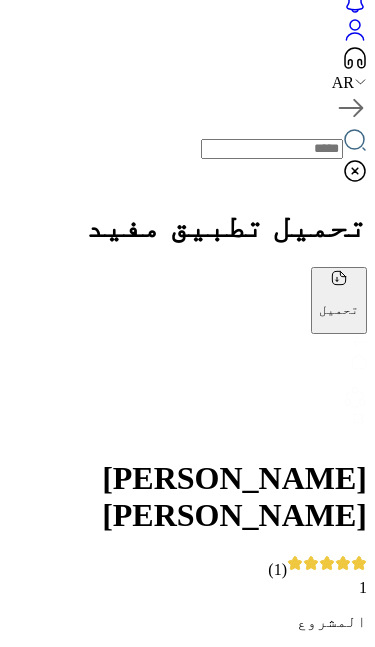 click on "الترجمة إلى لغة الإعدادات" at bounding box center (187, 1459) 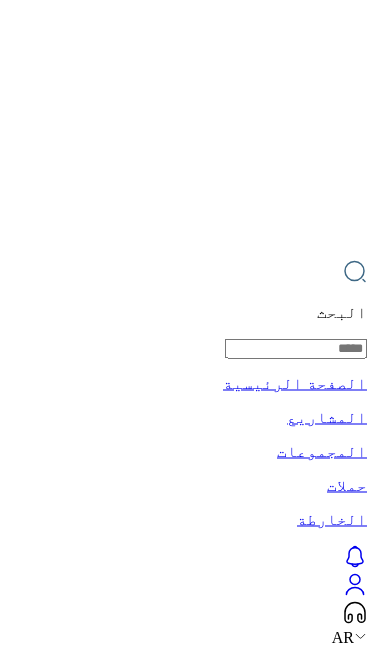 scroll, scrollTop: 0, scrollLeft: 0, axis: both 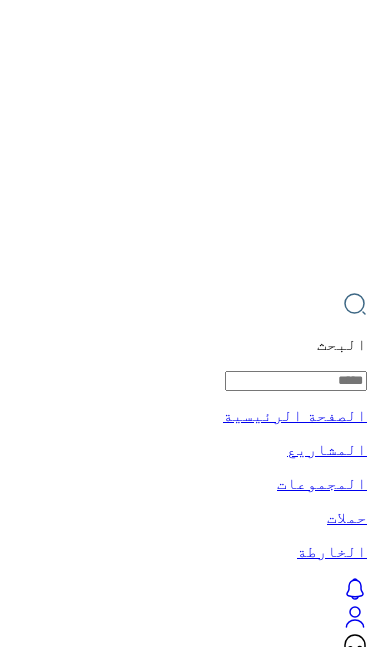 click 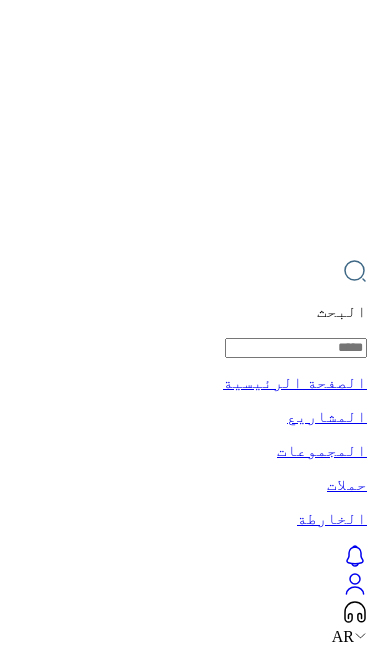 click 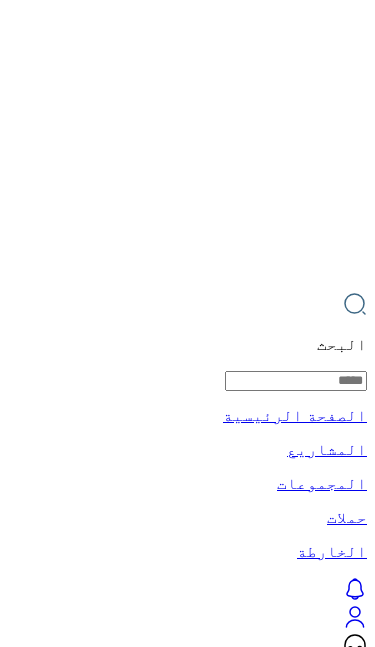 click 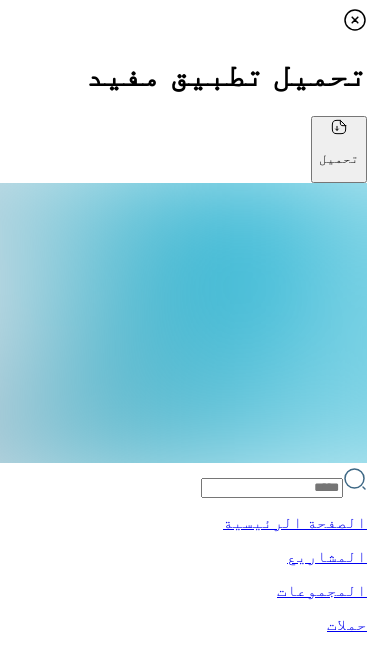 click 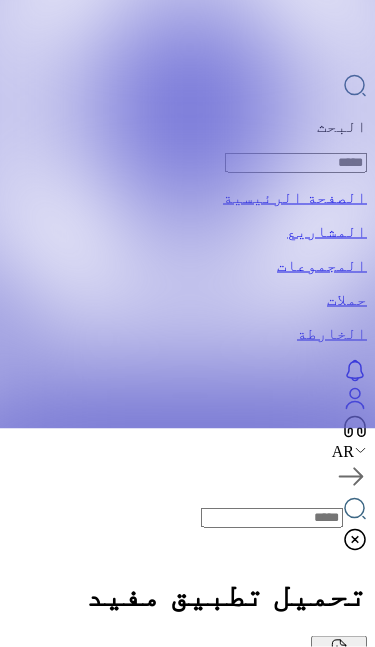 scroll, scrollTop: 220, scrollLeft: 0, axis: vertical 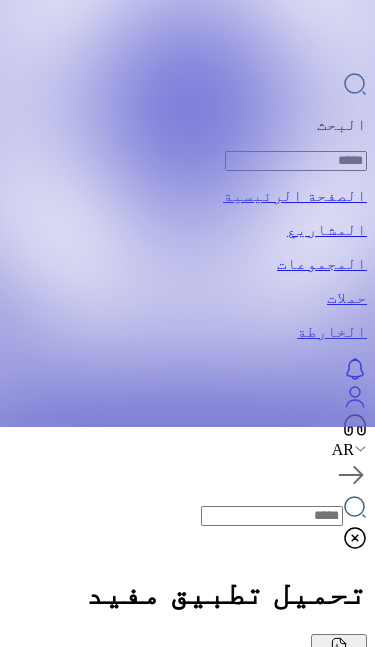 click at bounding box center (177, 2046) 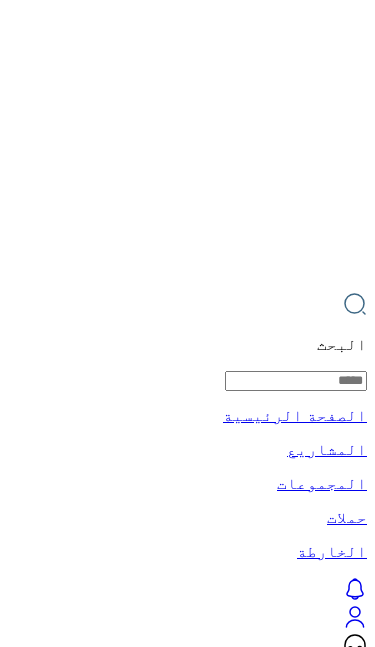 click at bounding box center [187, 323] 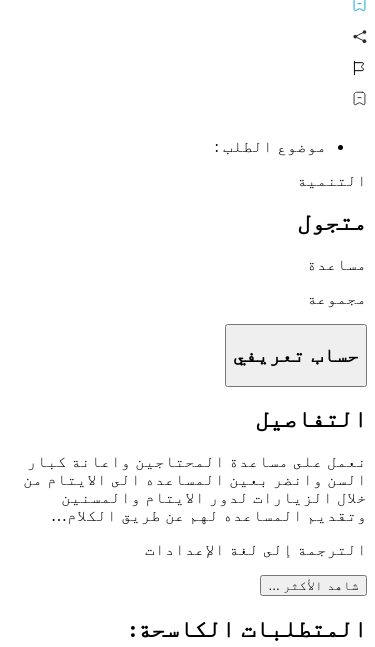 click 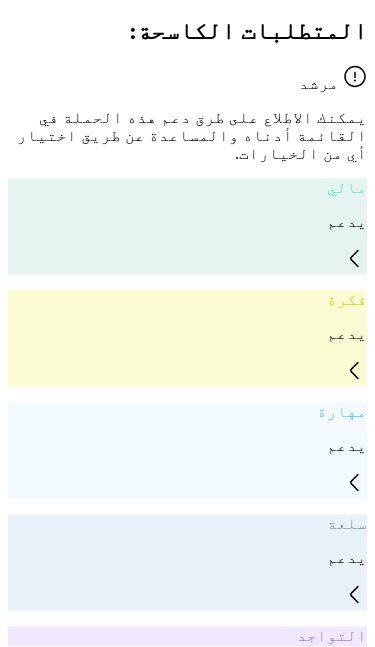 scroll, scrollTop: 1575, scrollLeft: 0, axis: vertical 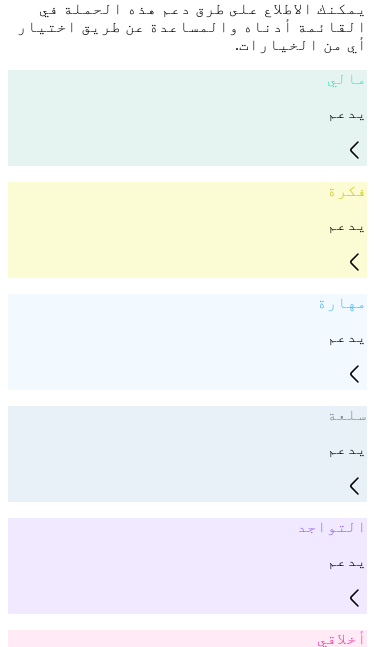 click on "اكتب رأيك حول هذا المشروع" at bounding box center (187, 4388) 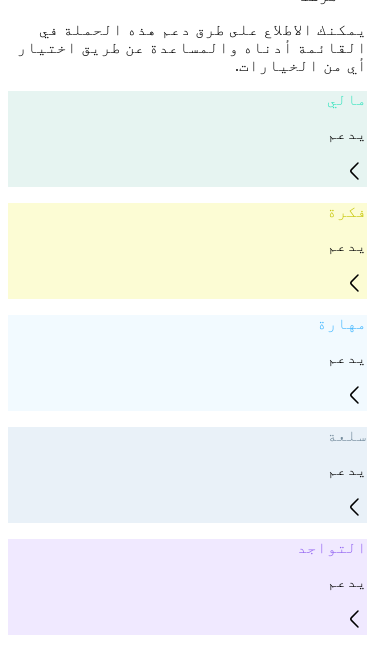 type on "*" 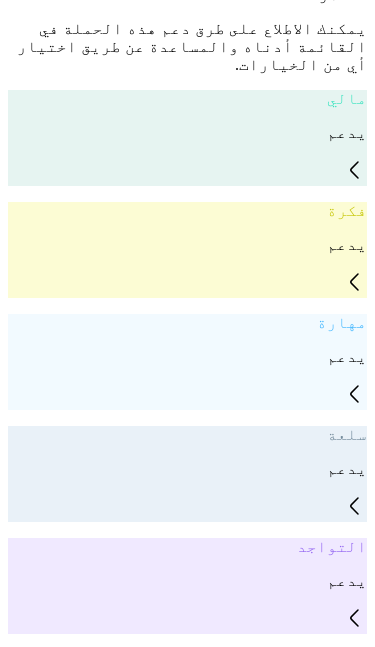 click at bounding box center (200, 4610) 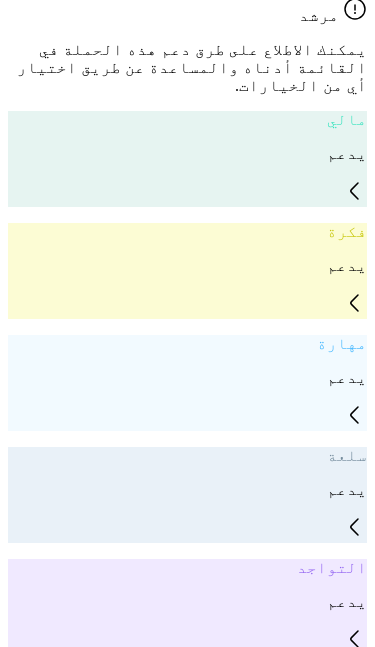 click 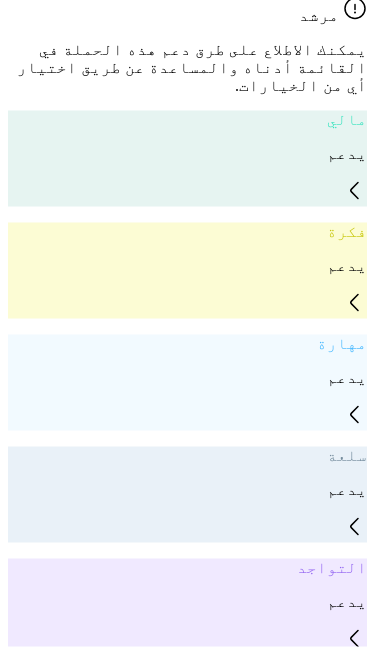 click on "+ −  Leaflet   |  ©  OpenStreetMap  contributors" at bounding box center (187, 2599) 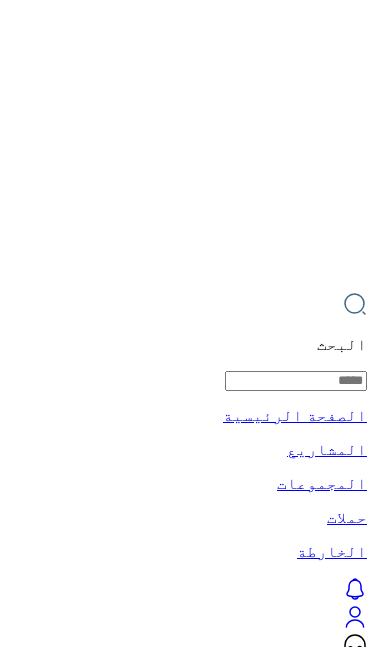 click 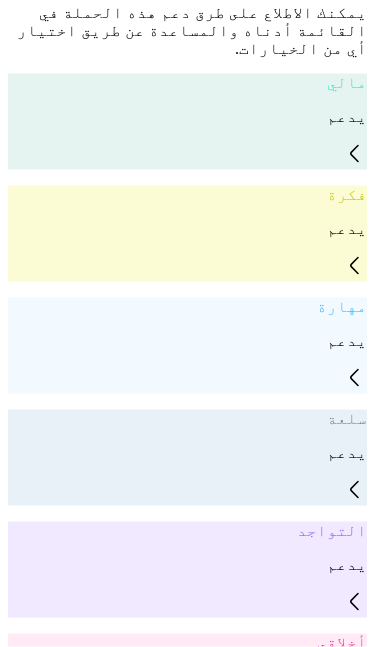 scroll, scrollTop: 1575, scrollLeft: 0, axis: vertical 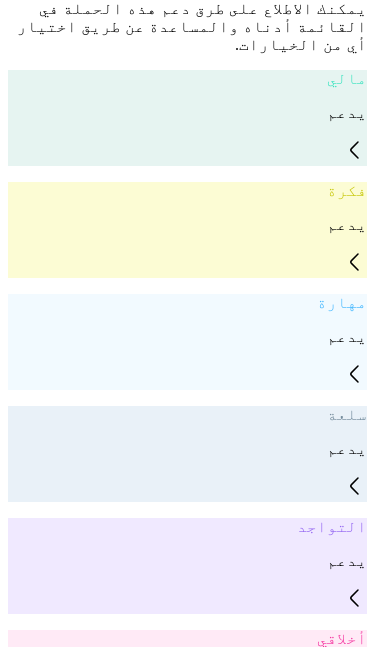click on "اكتب رأيك حول هذا المشروع" at bounding box center (187, 4388) 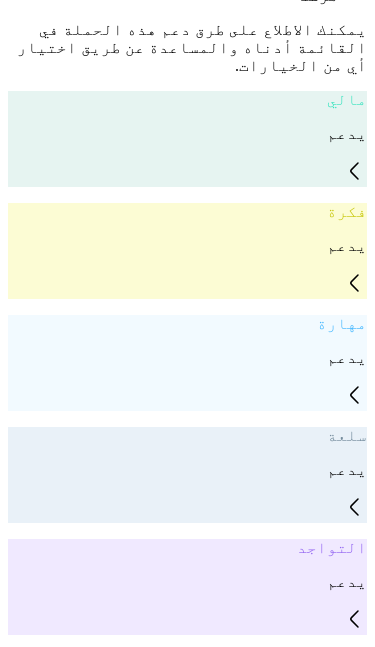 click at bounding box center (187, 4468) 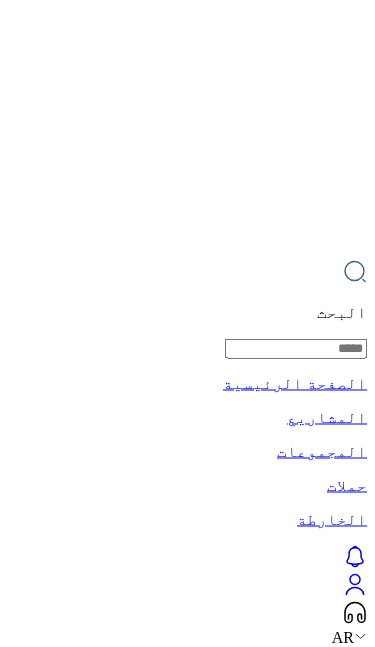 scroll, scrollTop: 0, scrollLeft: 0, axis: both 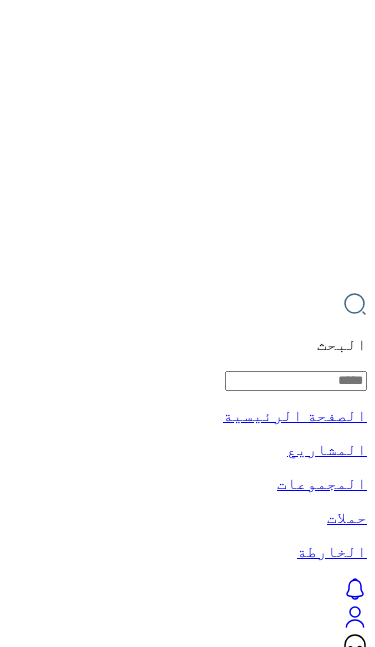 click 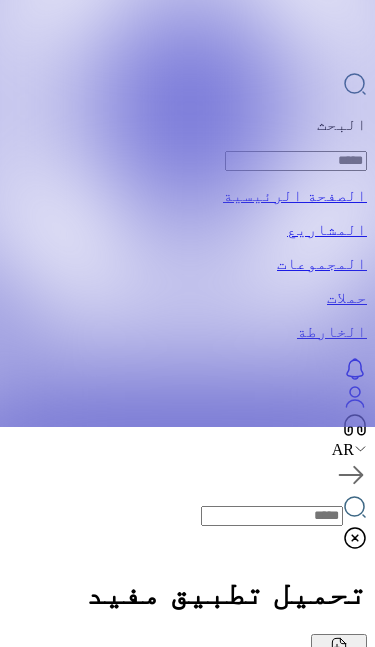 click at bounding box center (481, 2046) 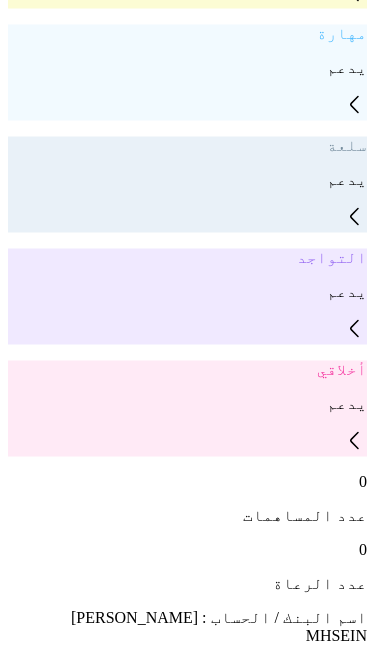 scroll, scrollTop: 1964, scrollLeft: 0, axis: vertical 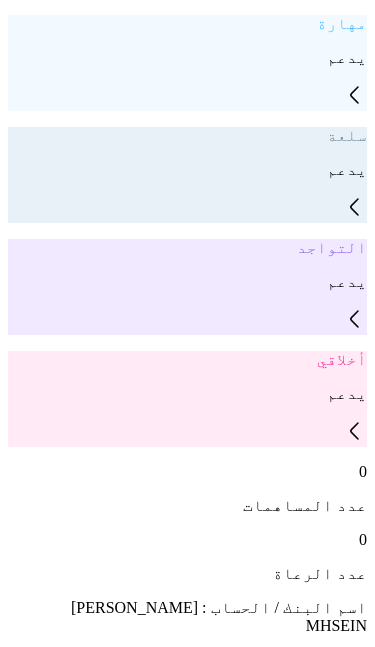 click on "اكتب رأيك حول هذا المشروع" at bounding box center (187, 3589) 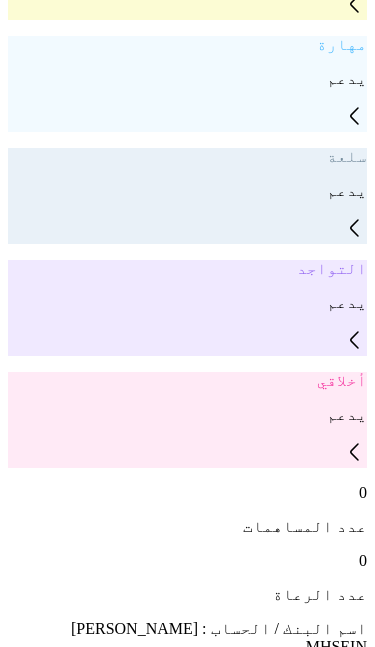 type on "******" 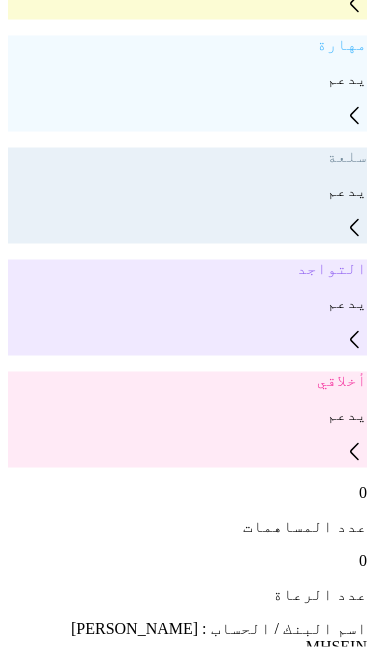 click on "تسجيل تعليق" at bounding box center (296, 3913) 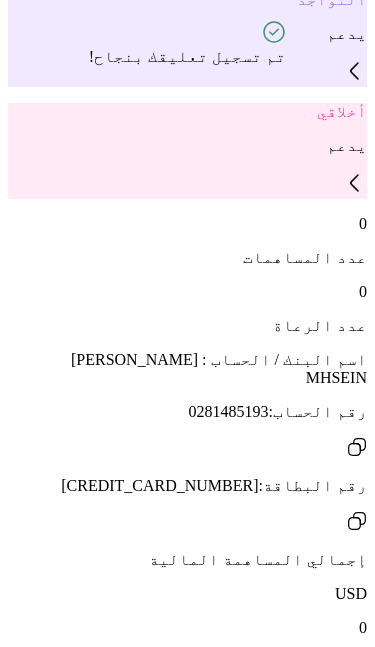 scroll, scrollTop: 2277, scrollLeft: 0, axis: vertical 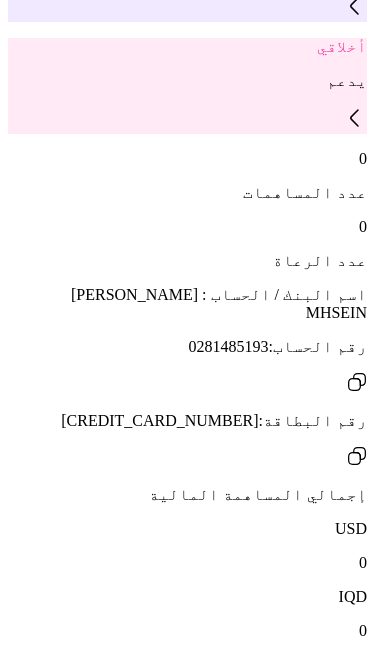 click 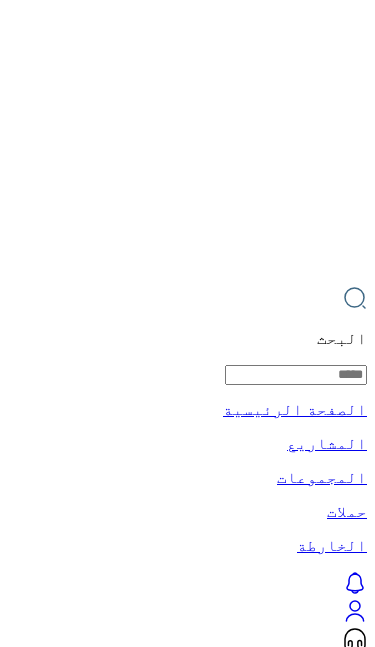 scroll, scrollTop: 0, scrollLeft: 0, axis: both 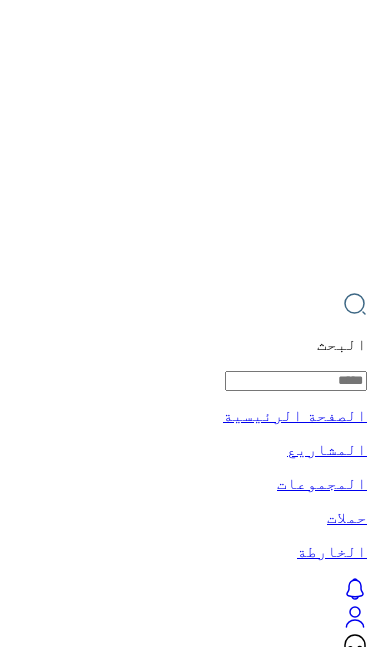 click 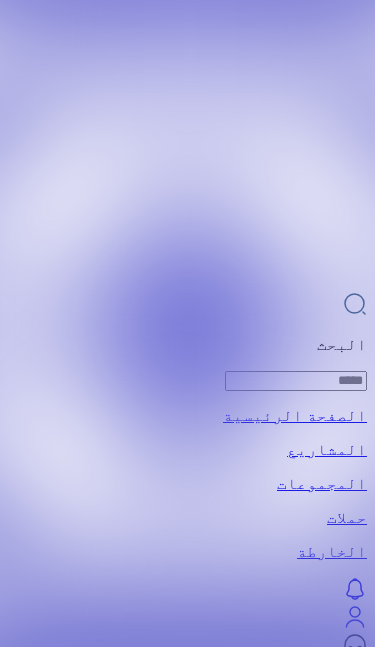 scroll, scrollTop: 220, scrollLeft: 0, axis: vertical 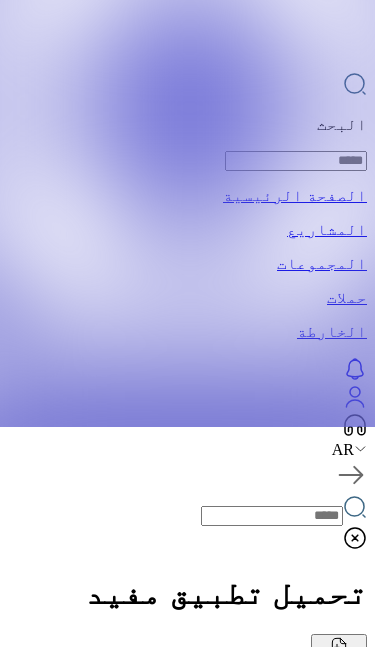 click at bounding box center [1089, 2046] 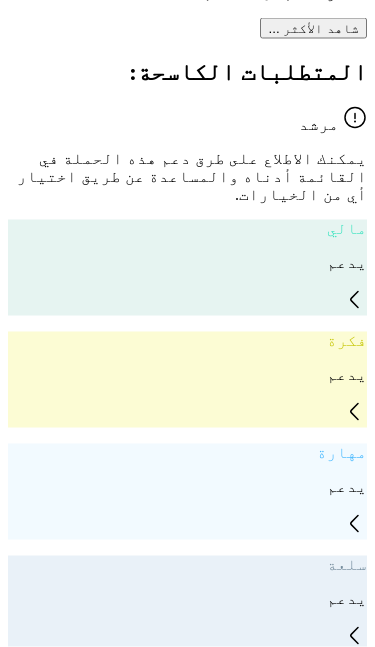 scroll, scrollTop: 1800, scrollLeft: 0, axis: vertical 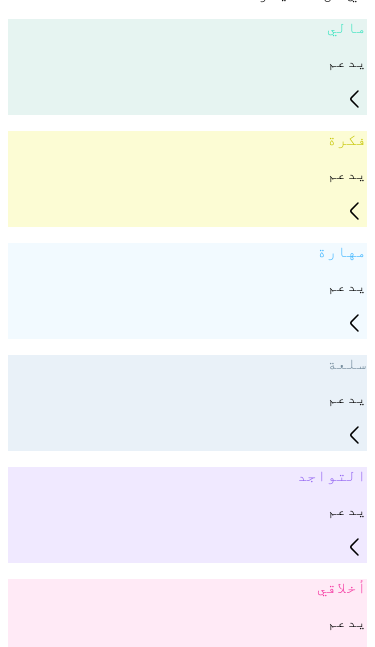 click on "اكتب رأيك حول هذا المشروع" at bounding box center (187, 3943) 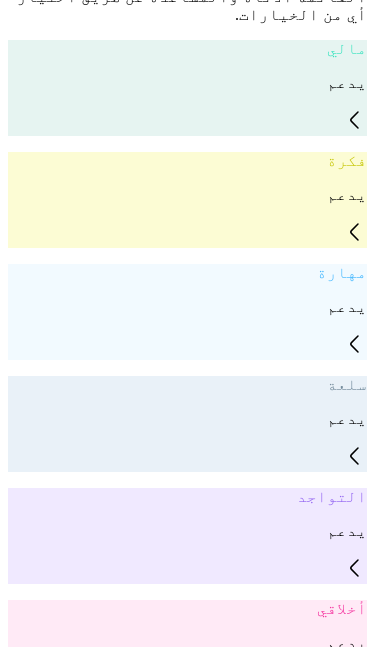 type on "******" 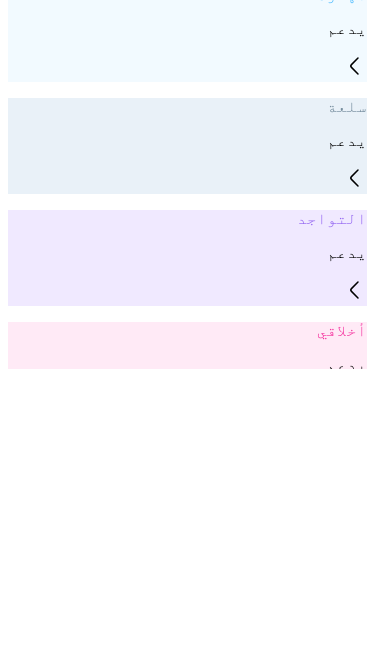 click on "تسجيل تعليق" at bounding box center (296, 4267) 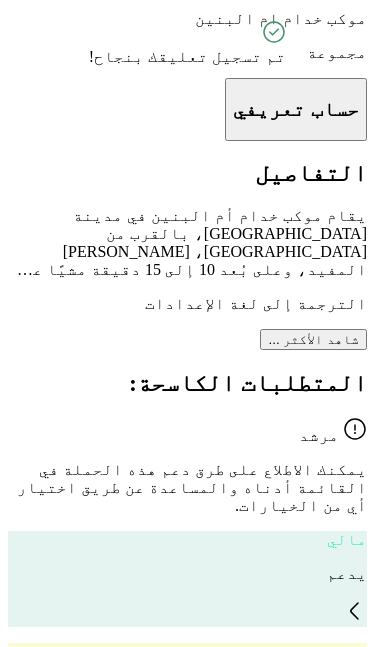 scroll, scrollTop: 1284, scrollLeft: 0, axis: vertical 